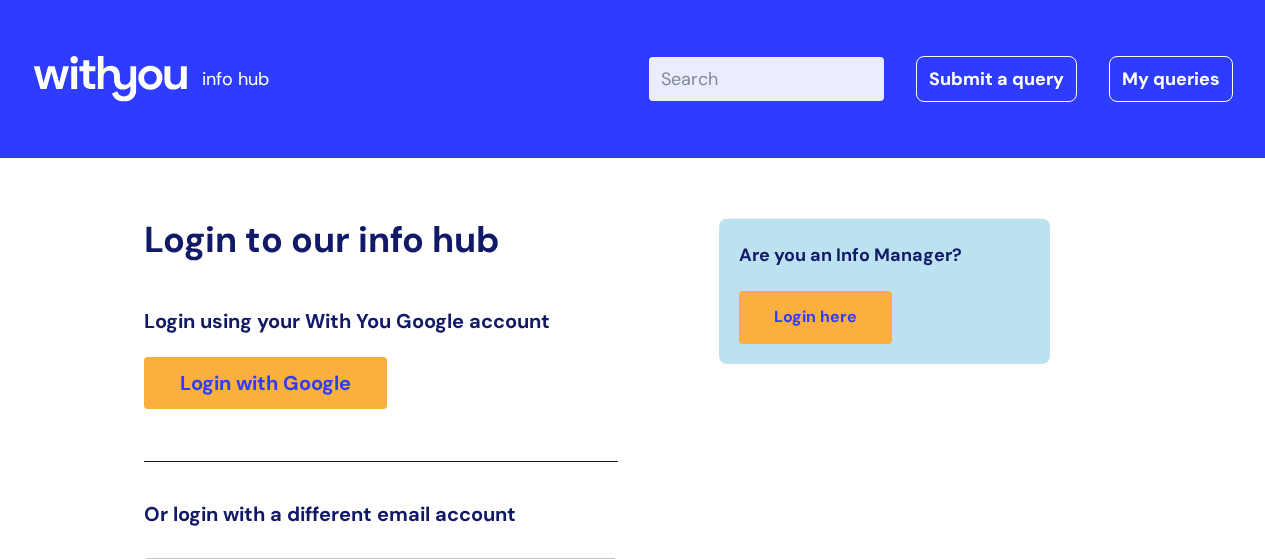 scroll, scrollTop: 44, scrollLeft: 0, axis: vertical 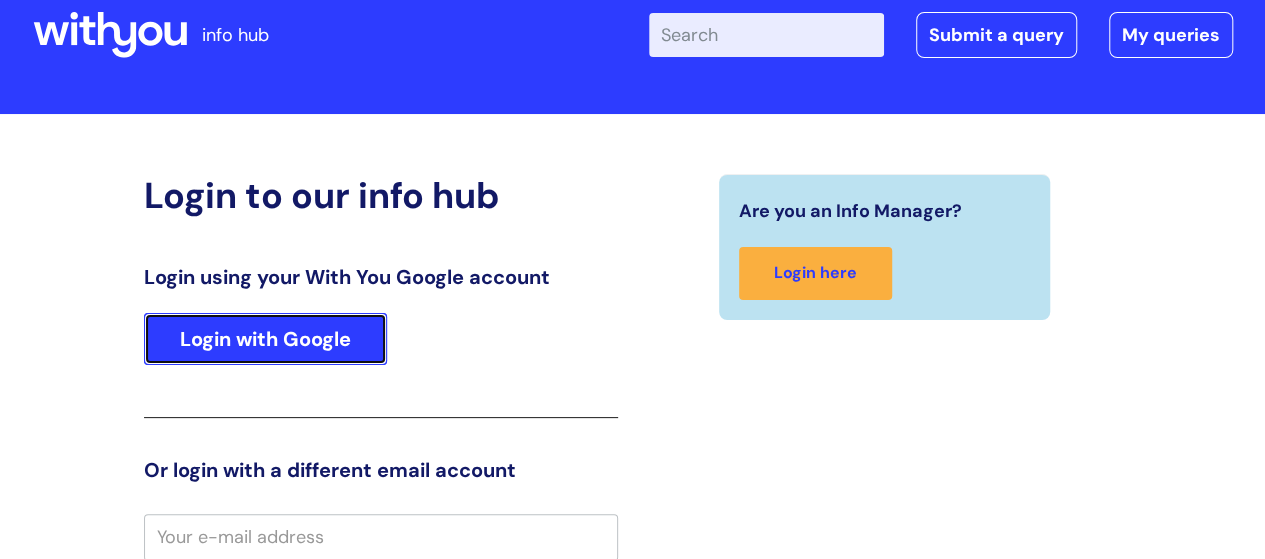 click on "Login with Google" at bounding box center [265, 339] 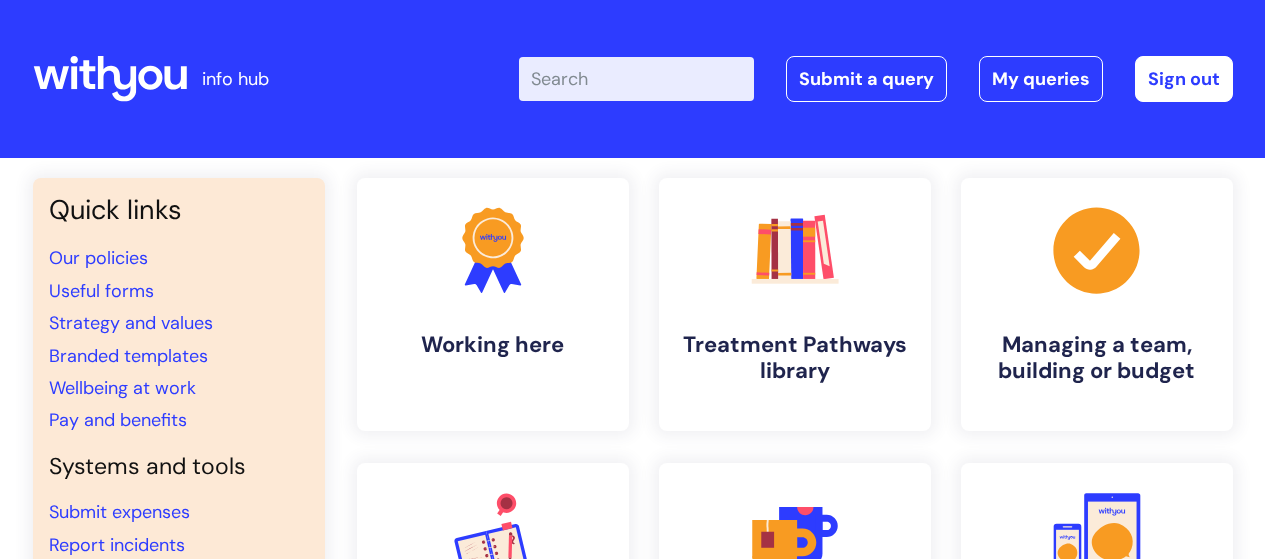 scroll, scrollTop: 0, scrollLeft: 0, axis: both 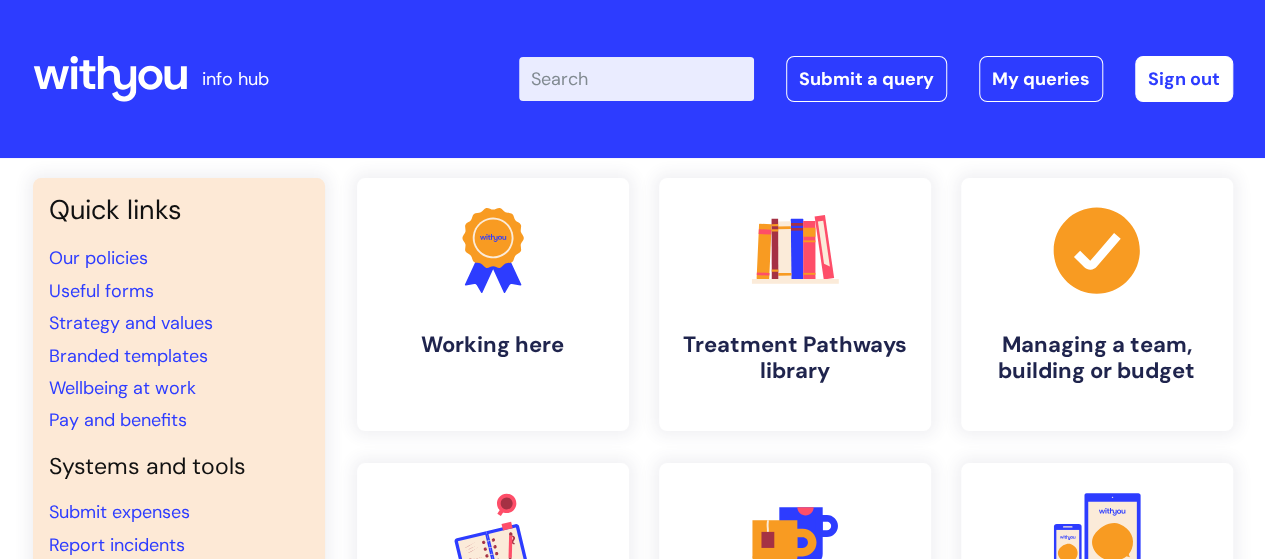 click on "Enter your search term here..." at bounding box center (636, 79) 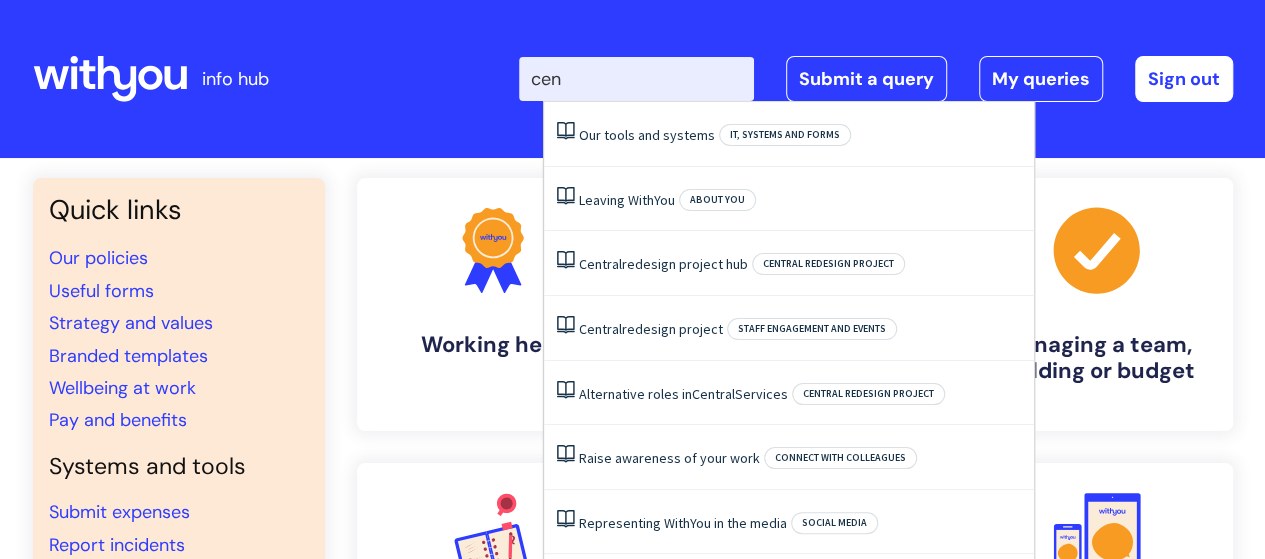 type on "cent" 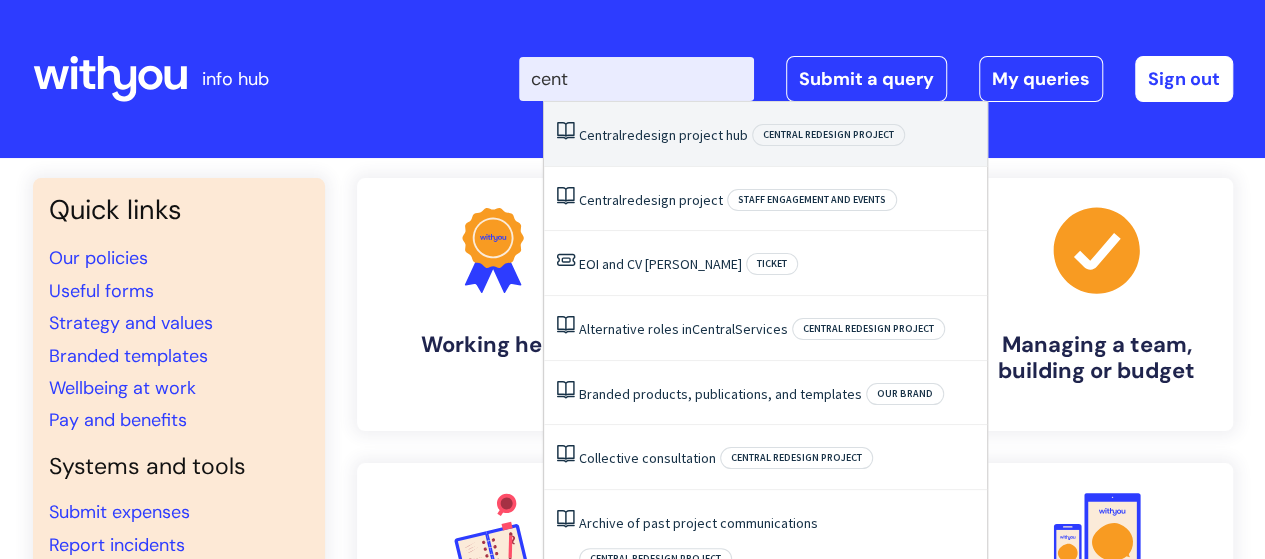 click on "Central  redesign project hub" at bounding box center [663, 135] 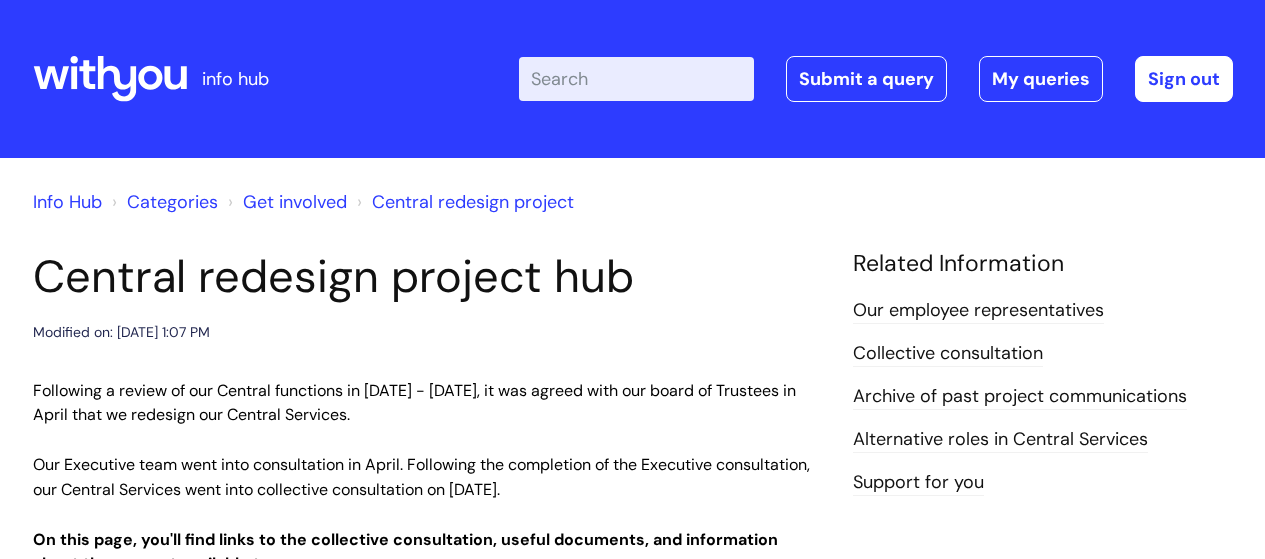 scroll, scrollTop: 0, scrollLeft: 0, axis: both 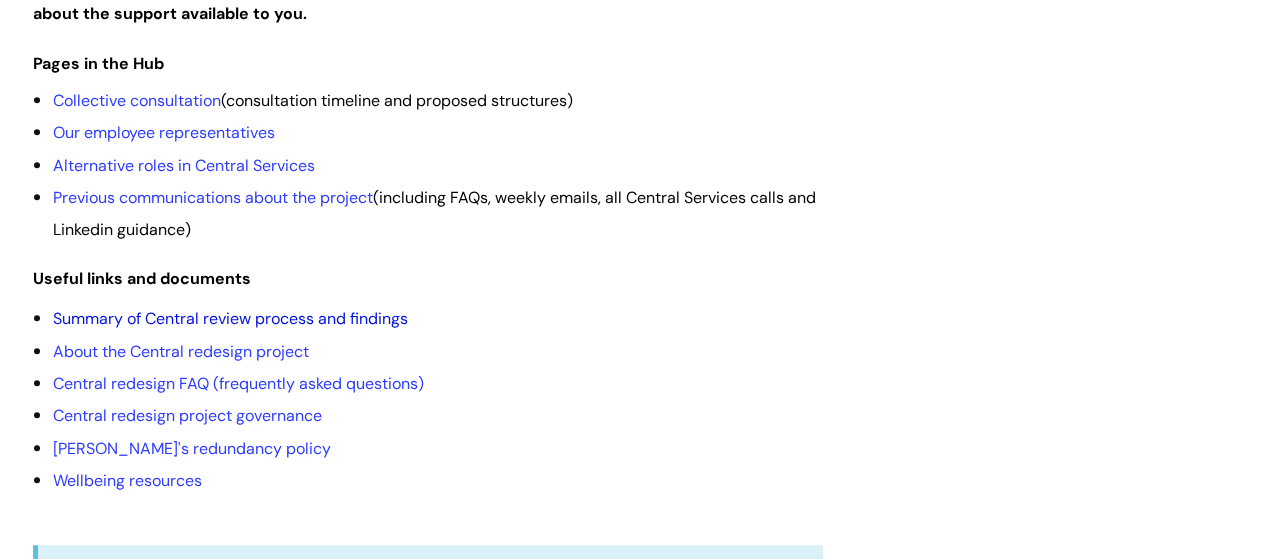 click on "Summary of Central review process and findings" at bounding box center [230, 318] 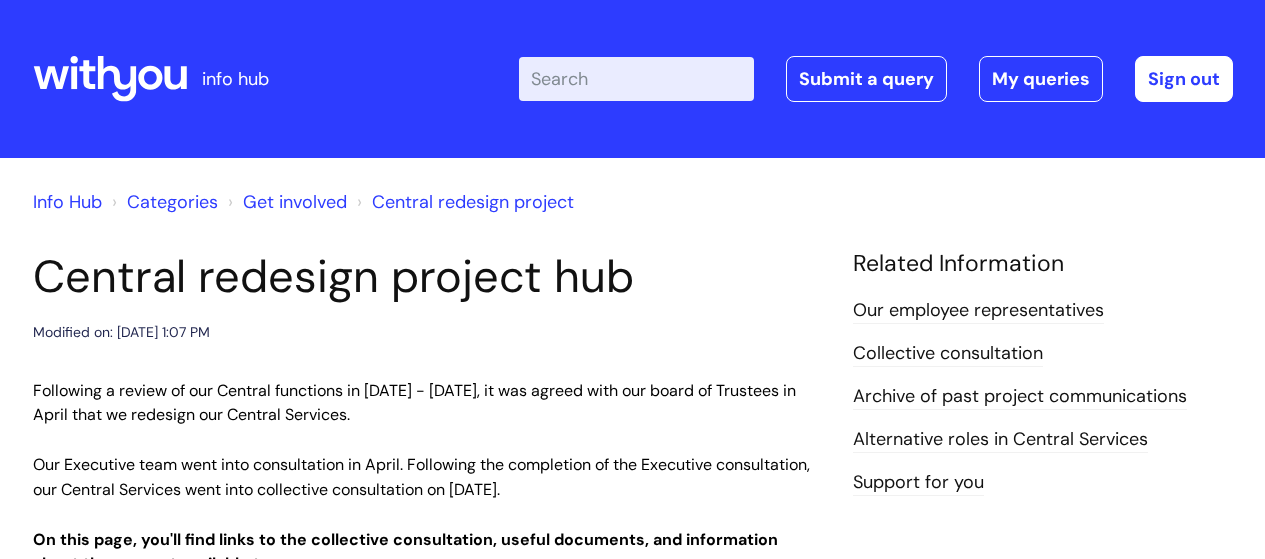 scroll, scrollTop: 550, scrollLeft: 0, axis: vertical 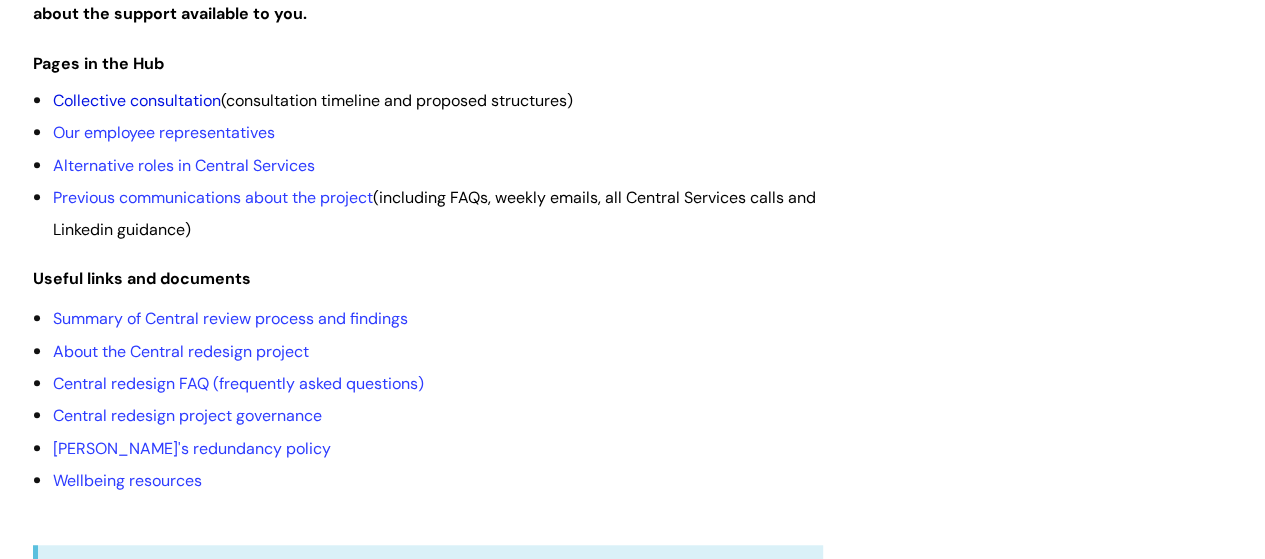 click on "Collective consultation" at bounding box center (137, 100) 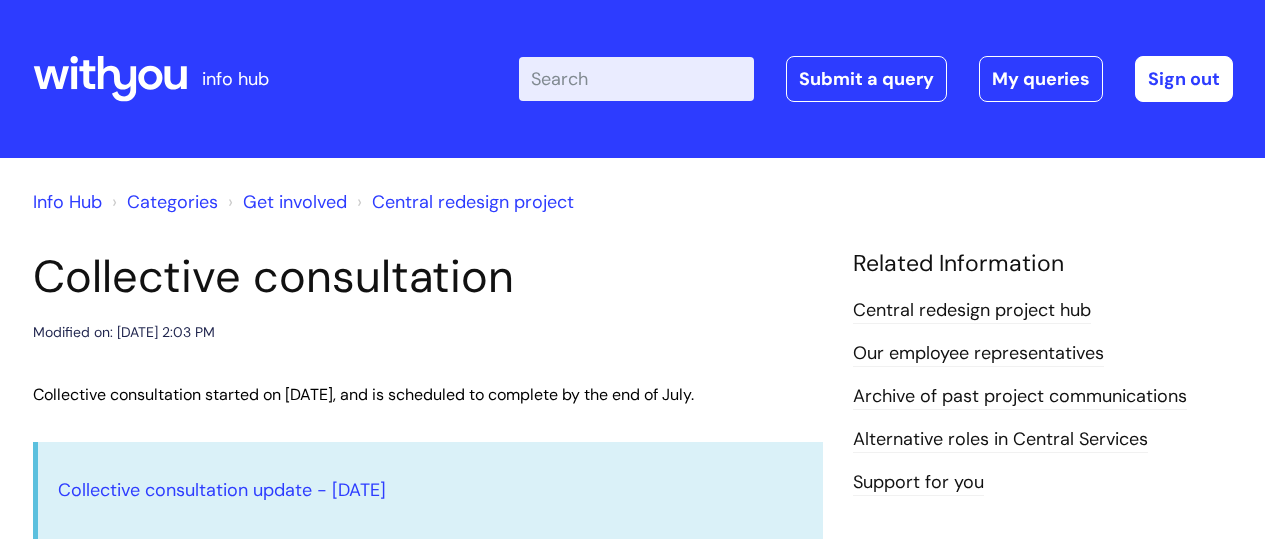 scroll, scrollTop: 0, scrollLeft: 0, axis: both 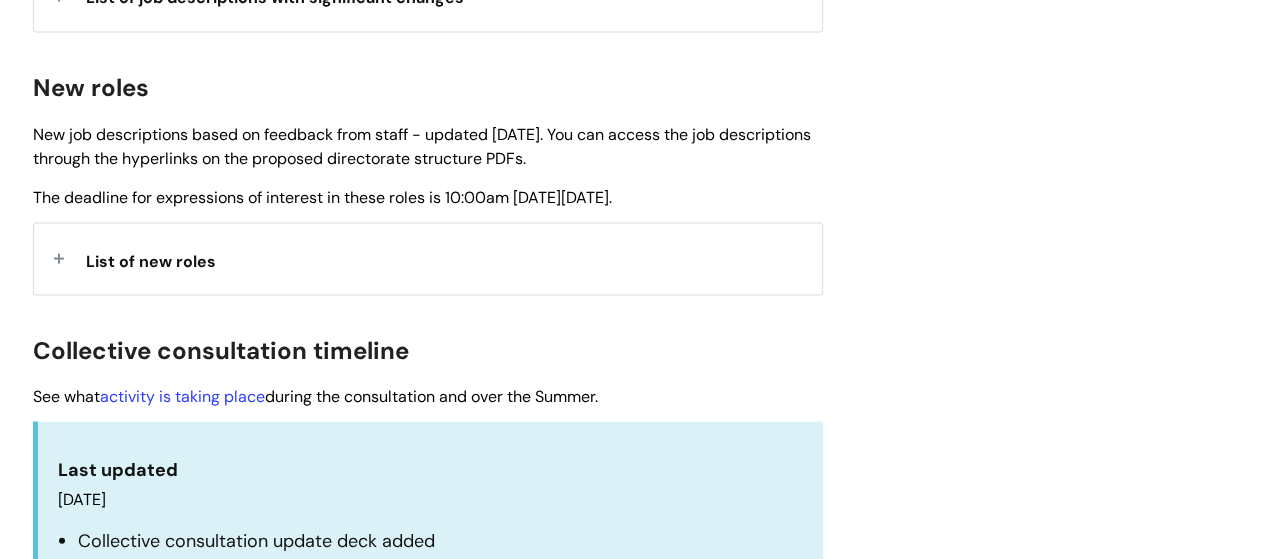 click on "List of new roles" at bounding box center (428, 258) 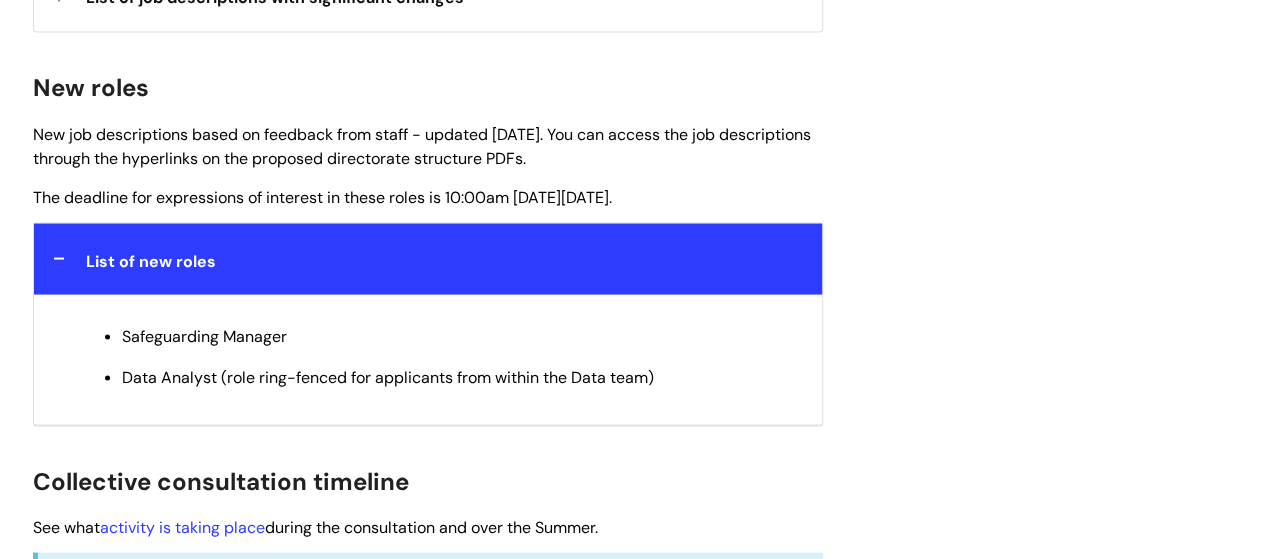 click on "List of new roles" at bounding box center [428, 258] 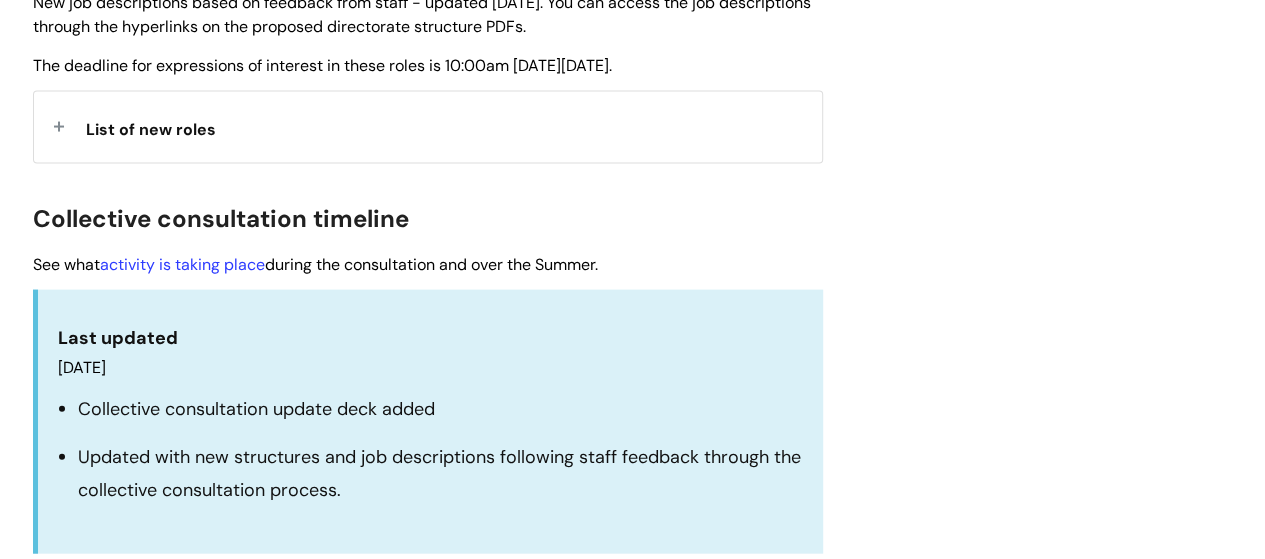 scroll, scrollTop: 2012, scrollLeft: 0, axis: vertical 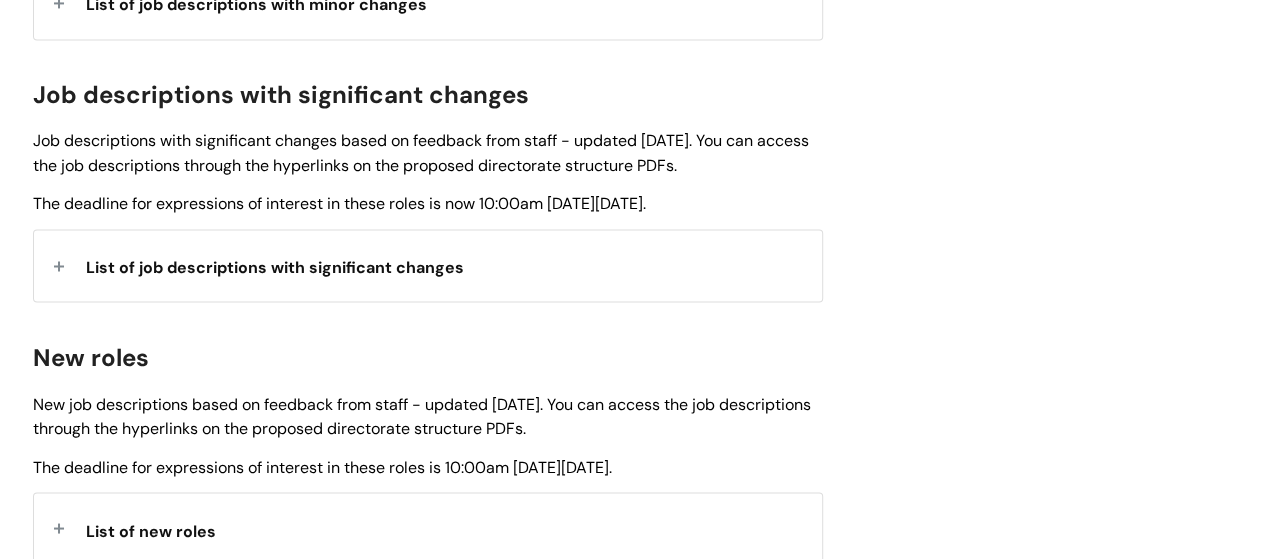 click on "List of job descriptions with significant changes" at bounding box center (428, 265) 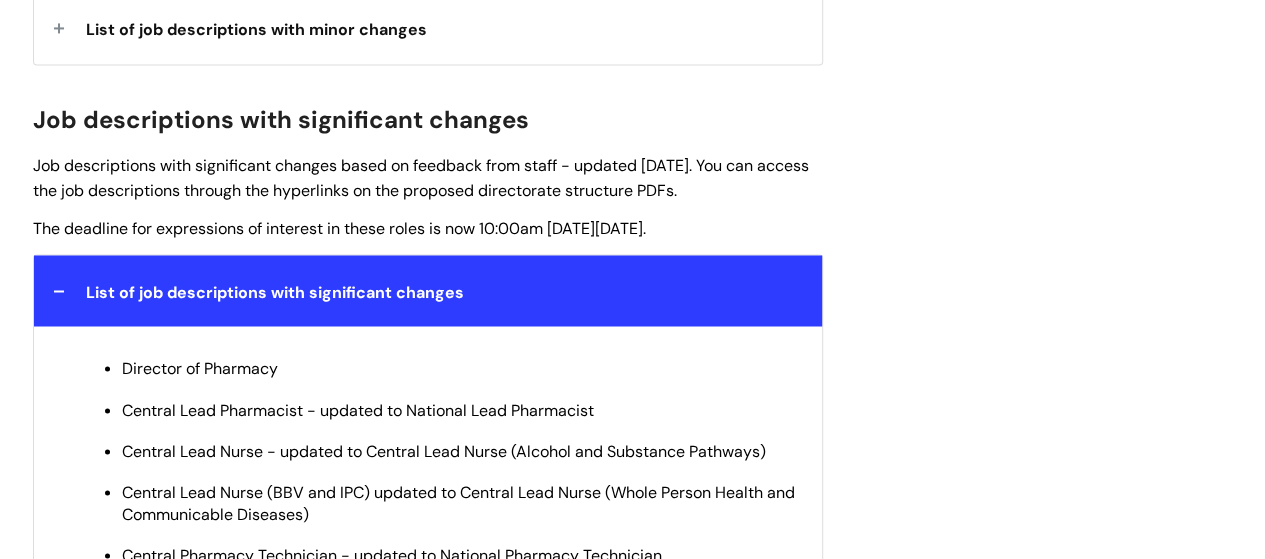 scroll, scrollTop: 1578, scrollLeft: 0, axis: vertical 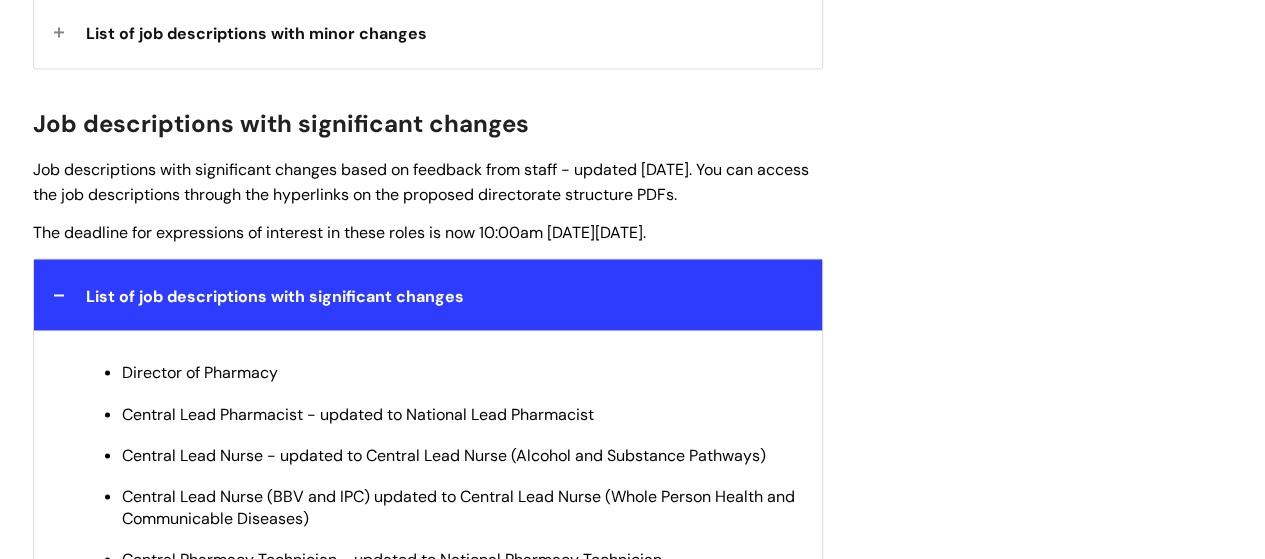 click on "List of job descriptions with significant changes" at bounding box center [428, 294] 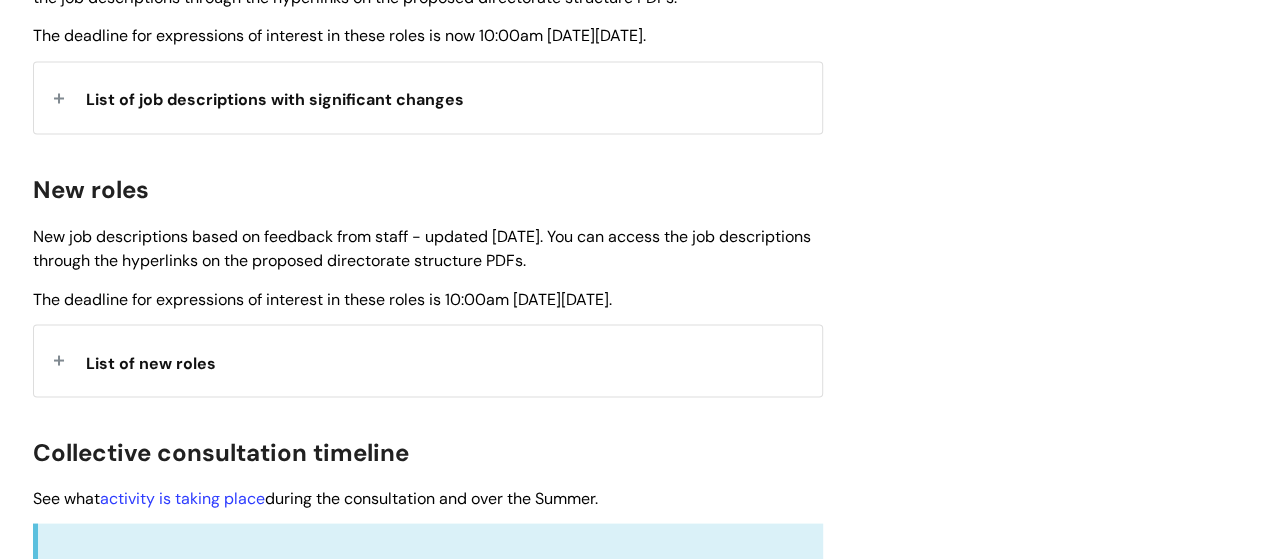 scroll, scrollTop: 1812, scrollLeft: 0, axis: vertical 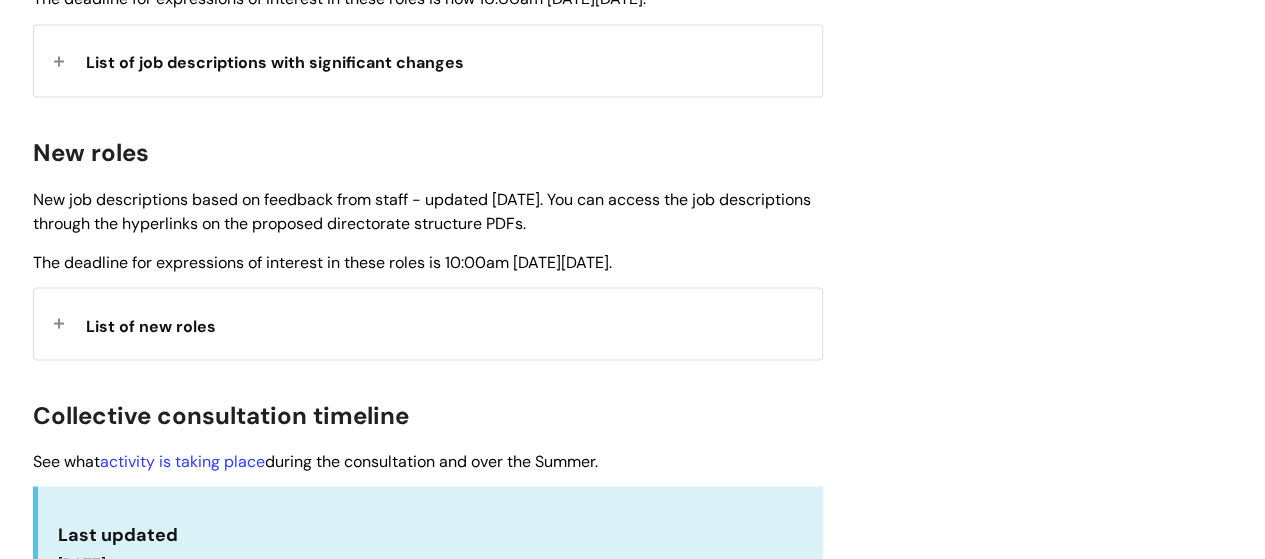 click on "List of new roles" at bounding box center (428, 323) 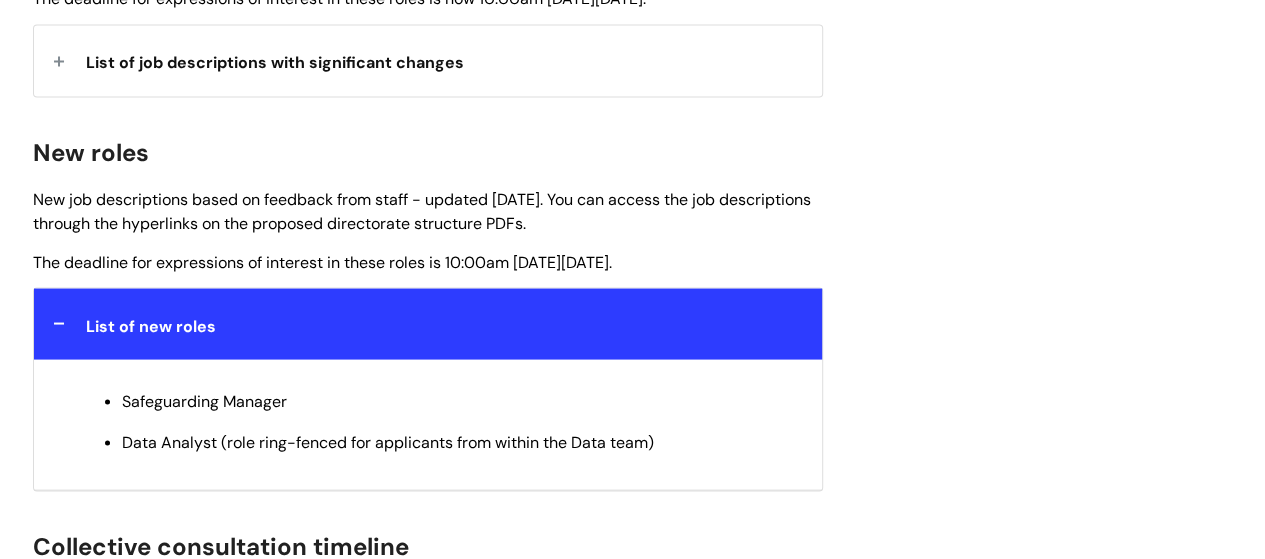 click on "List of new roles" at bounding box center (428, 323) 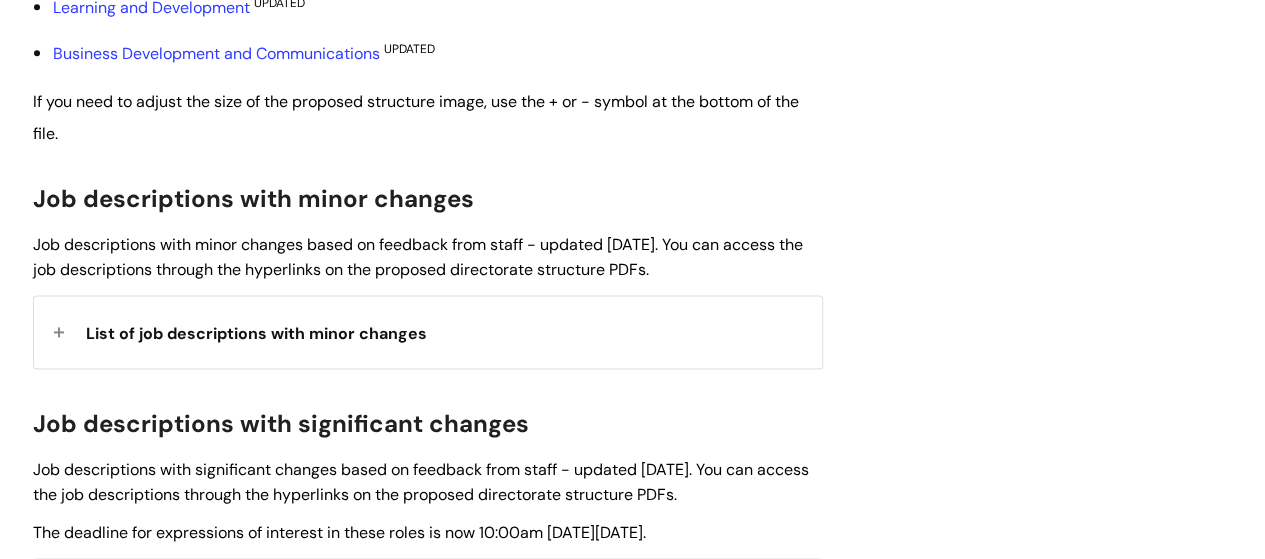 scroll, scrollTop: 1262, scrollLeft: 0, axis: vertical 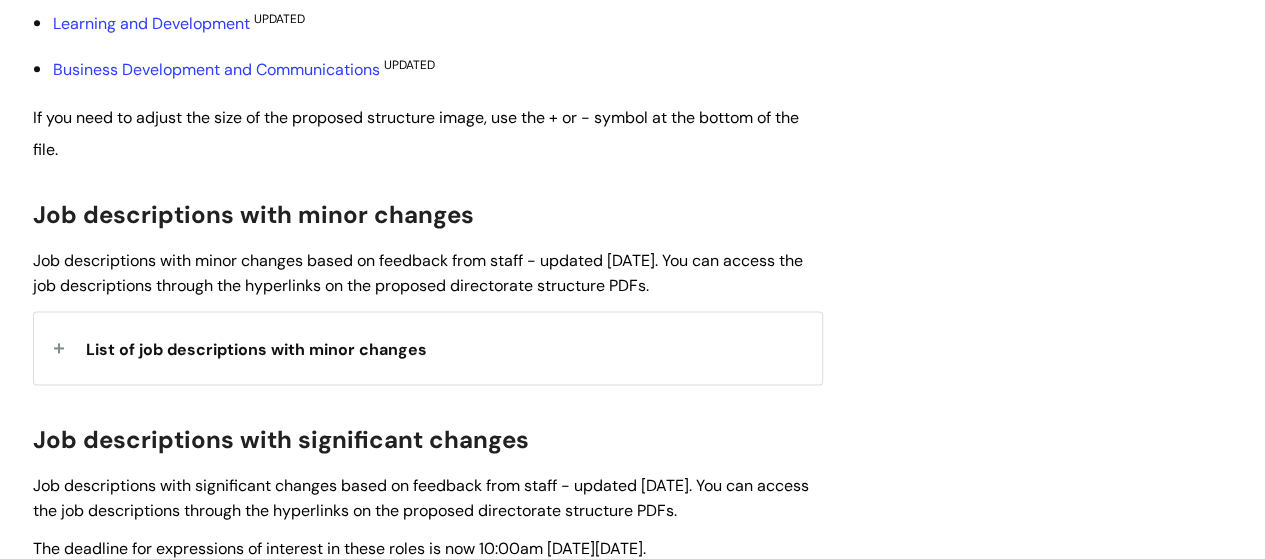 click on "List of job descriptions with minor changes" at bounding box center [428, 347] 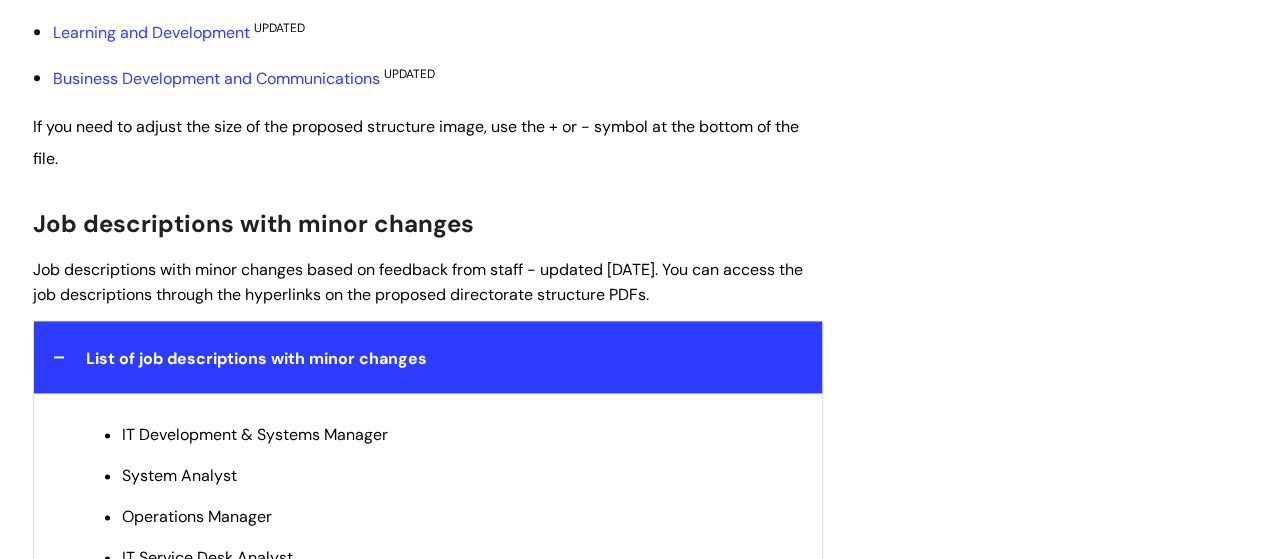 scroll, scrollTop: 1241, scrollLeft: 0, axis: vertical 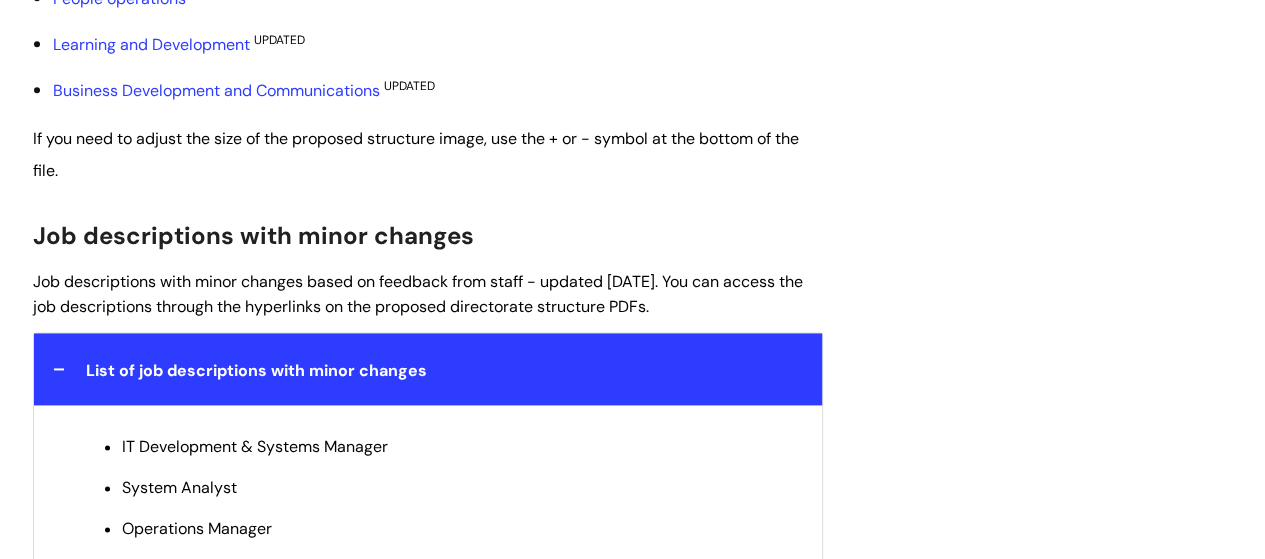 click on "List of job descriptions with minor changes" at bounding box center [428, 368] 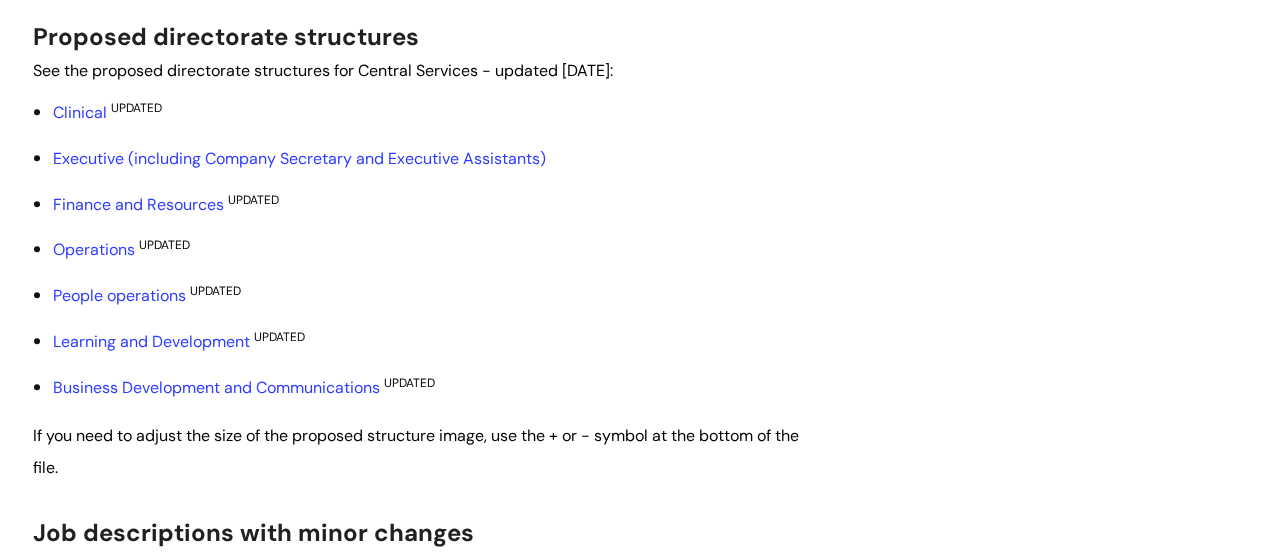 scroll, scrollTop: 940, scrollLeft: 0, axis: vertical 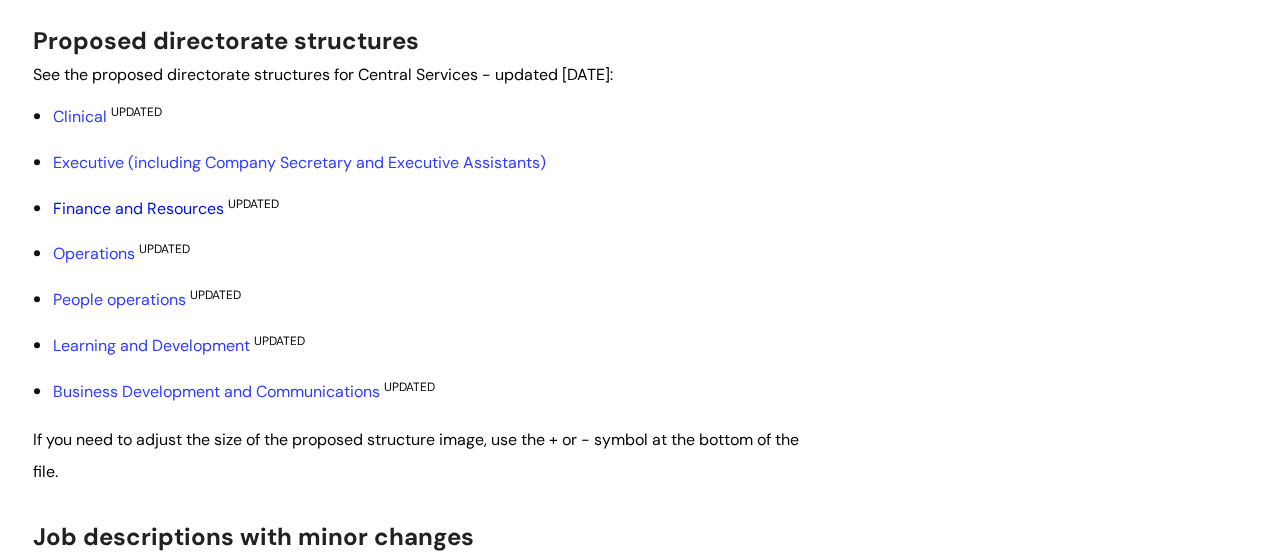 click on "Finance and Resources" at bounding box center [138, 208] 